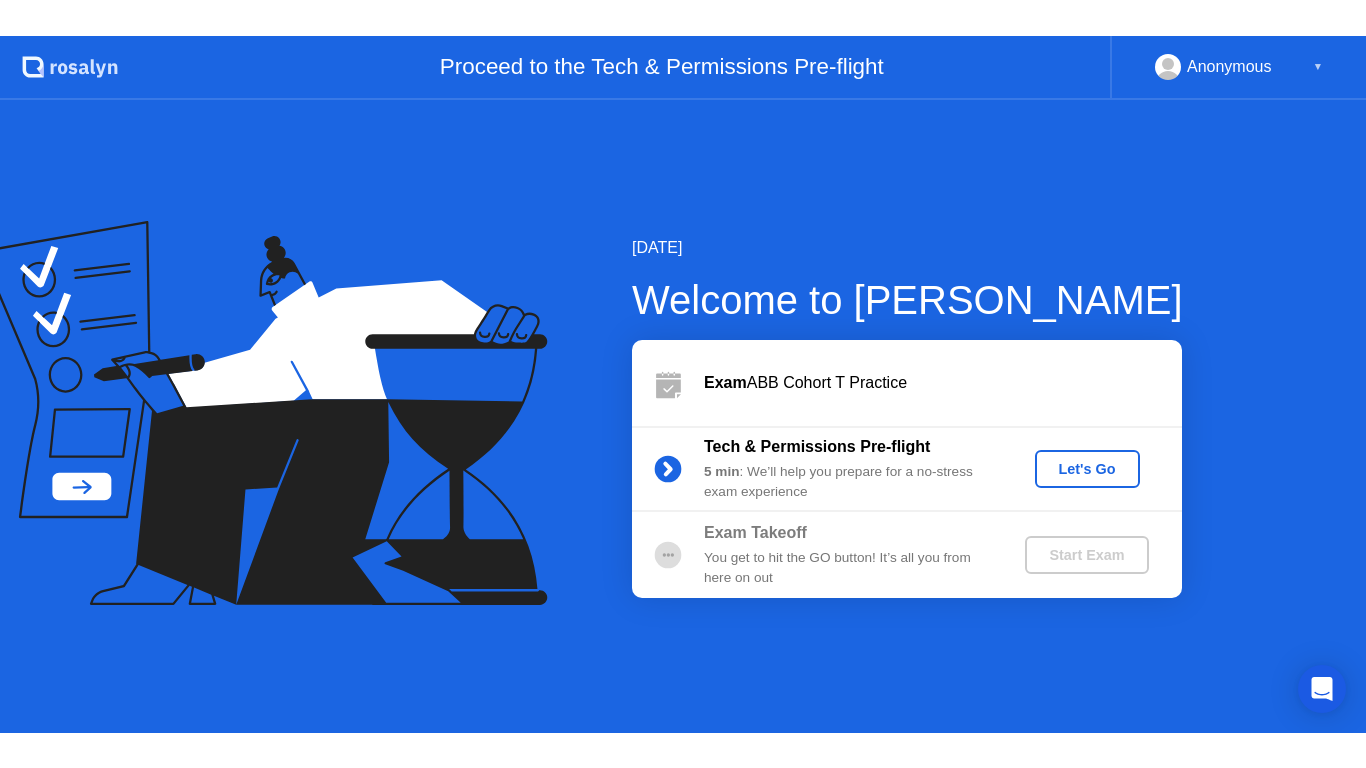 scroll, scrollTop: 0, scrollLeft: 0, axis: both 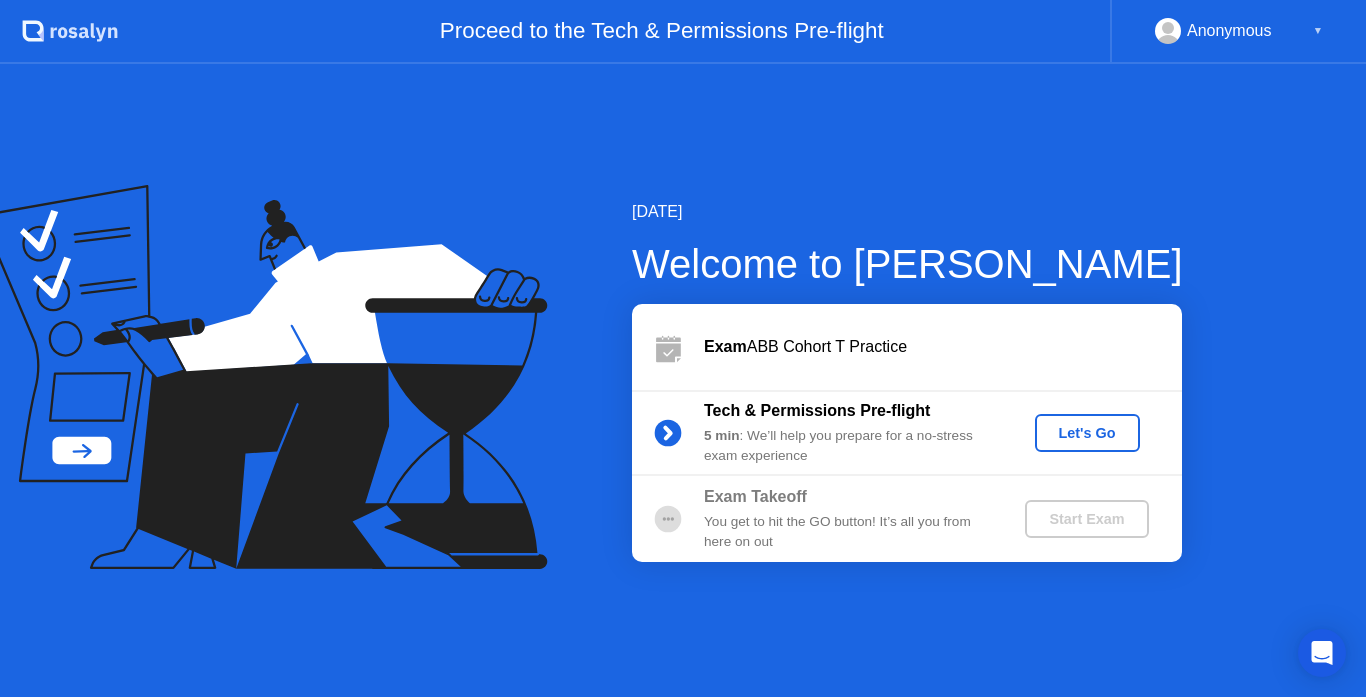 click on "Let's Go" 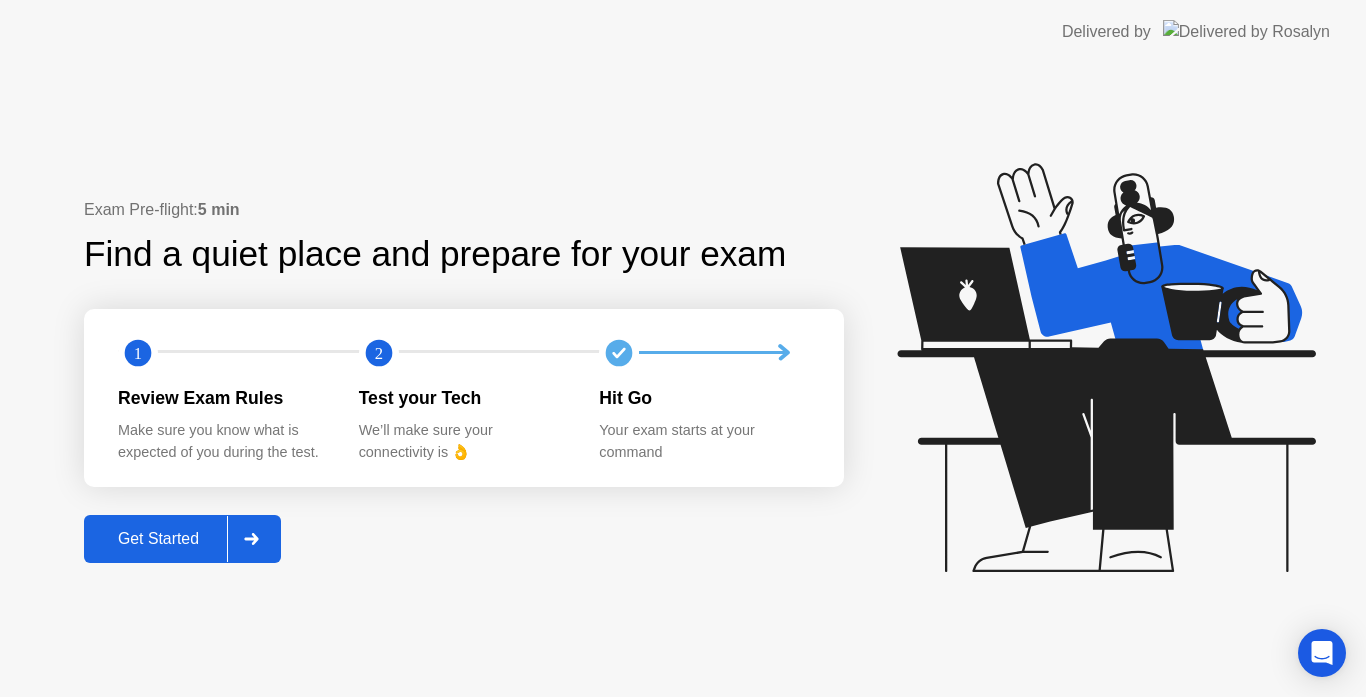 click on "Get Started" 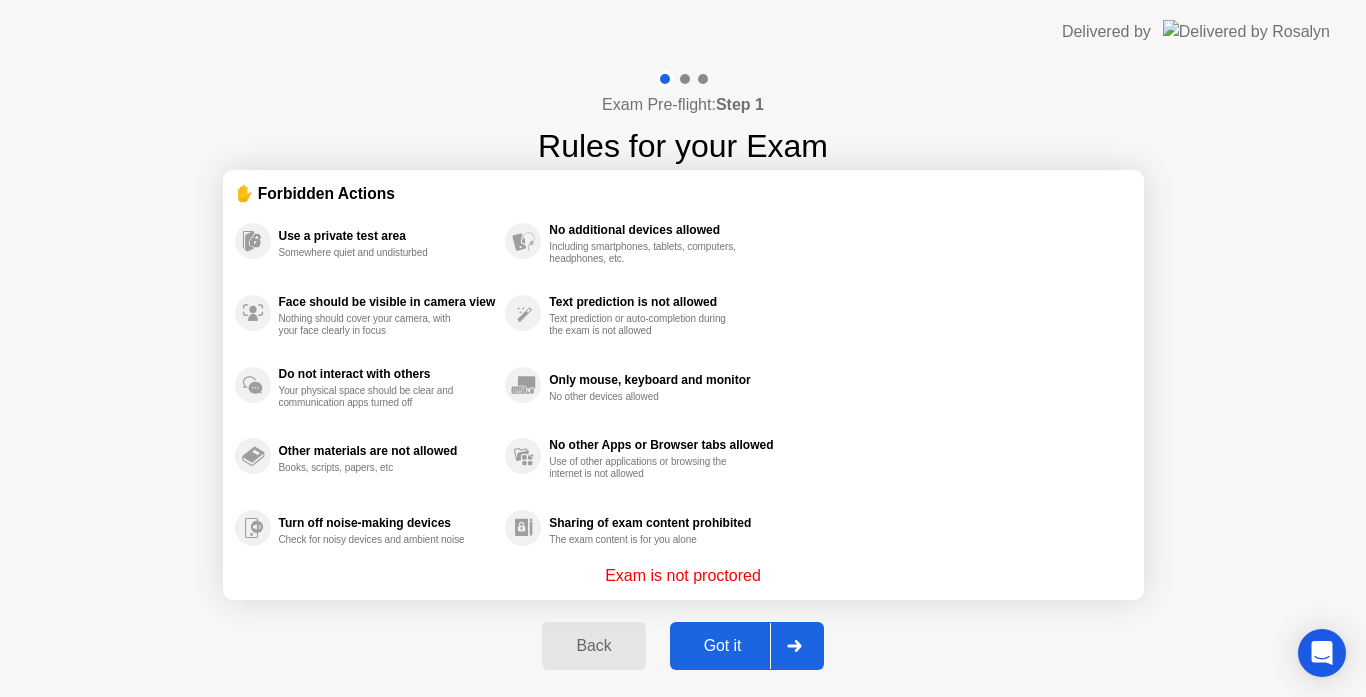 click on "Got it" 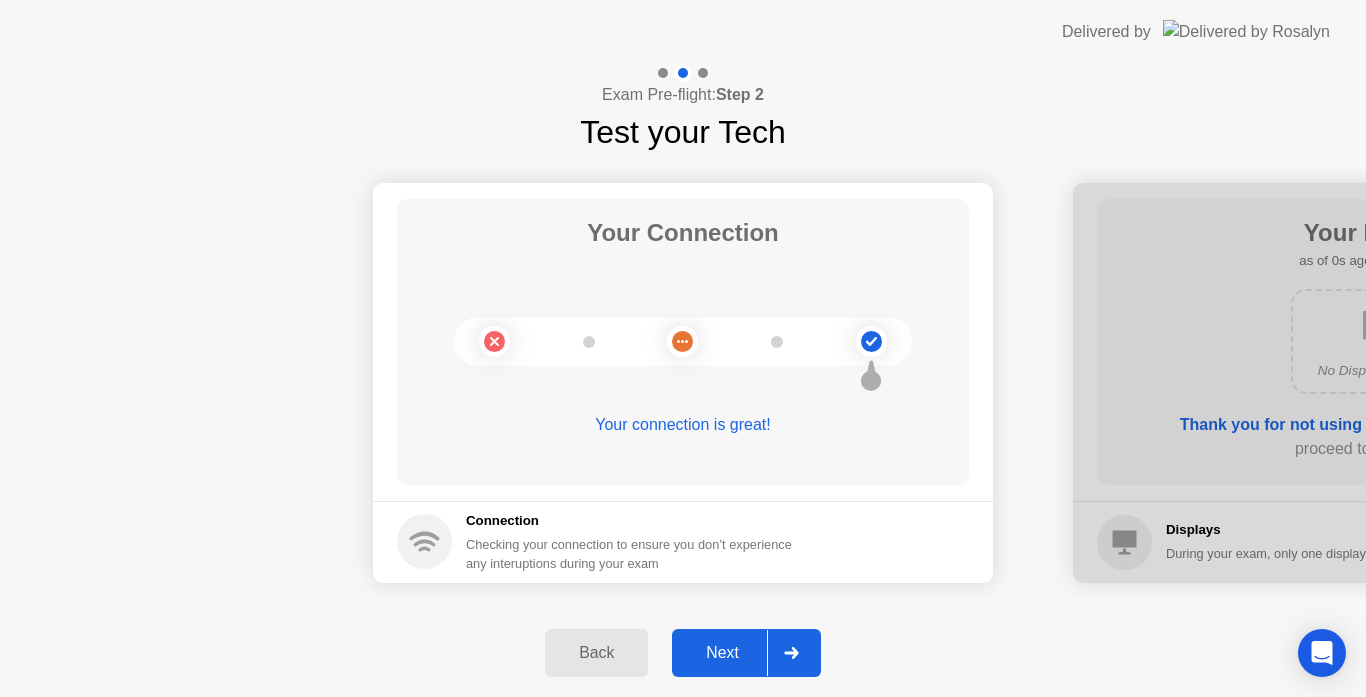 click on "Next" 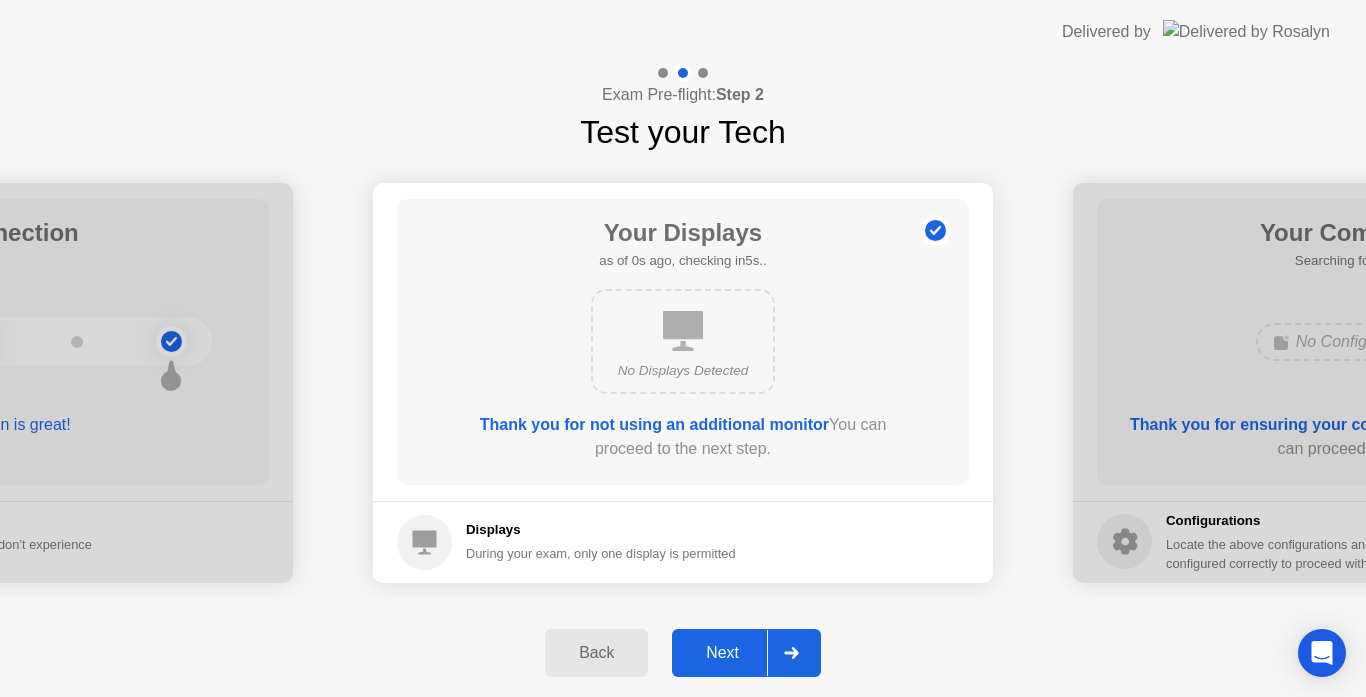 click on "Next" 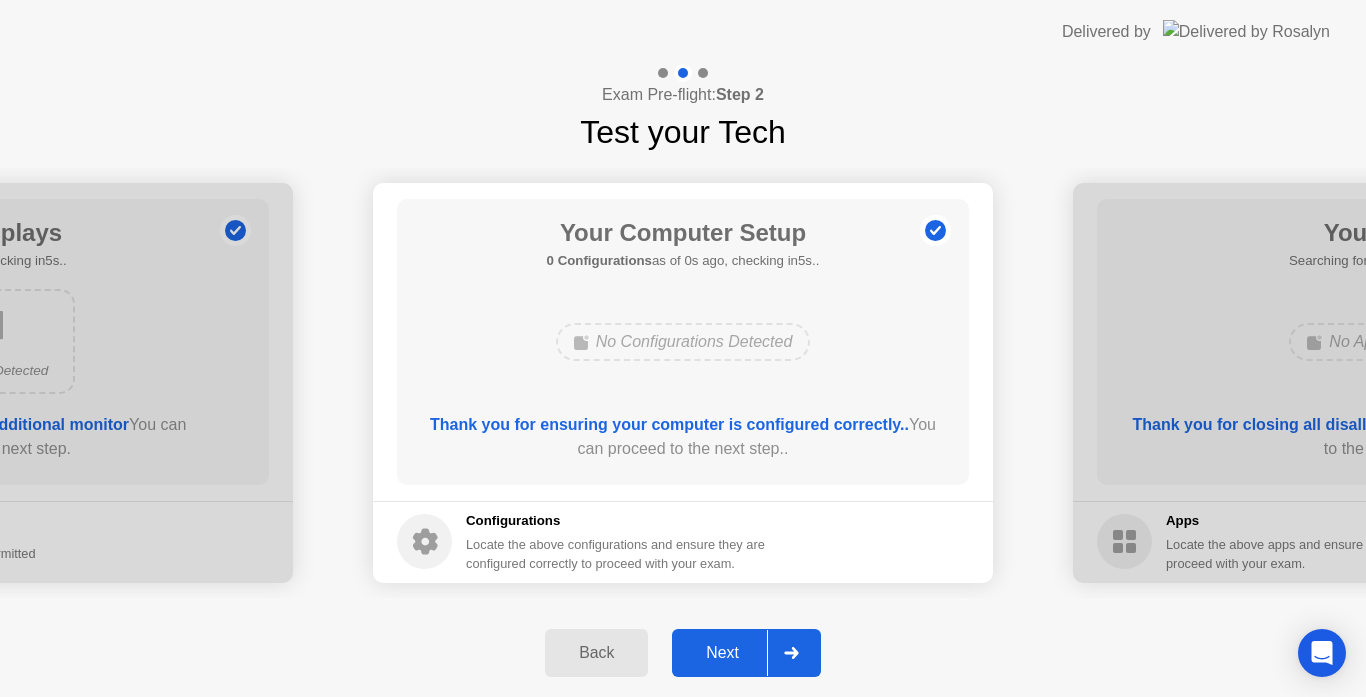 click on "Next" 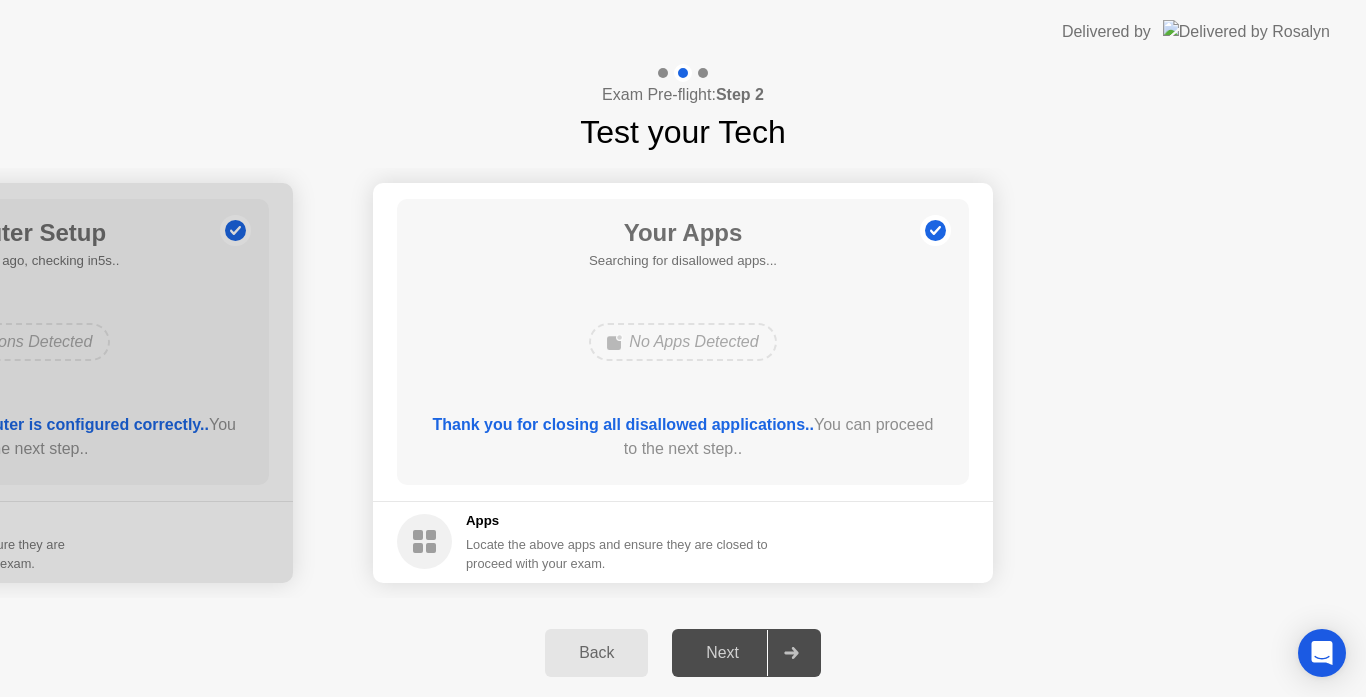 click on "Next" 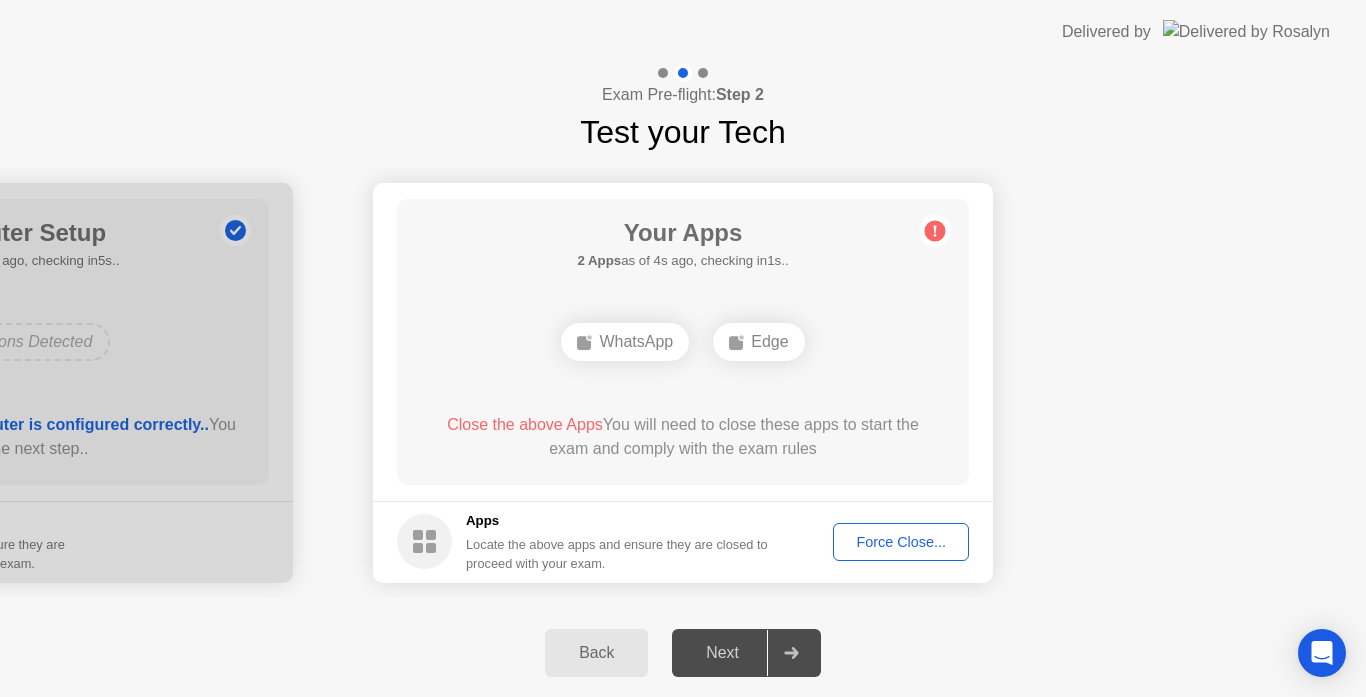 click 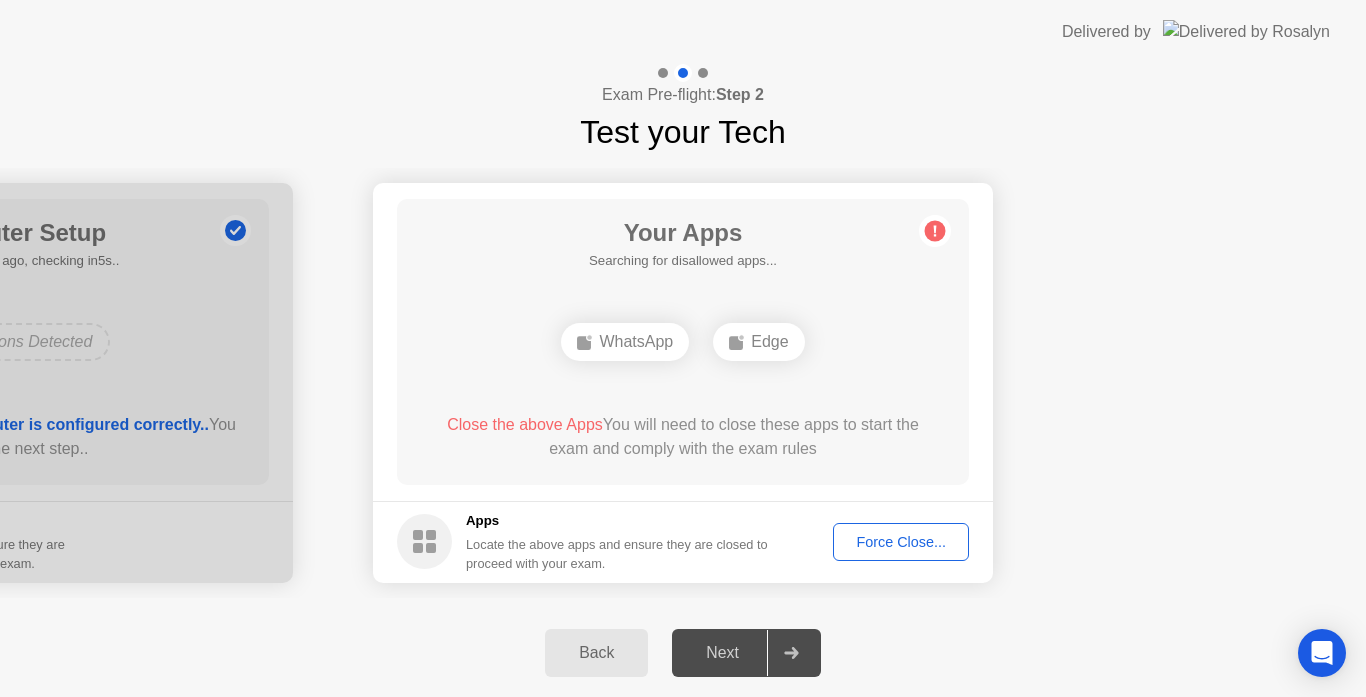 click on "Force Close..." 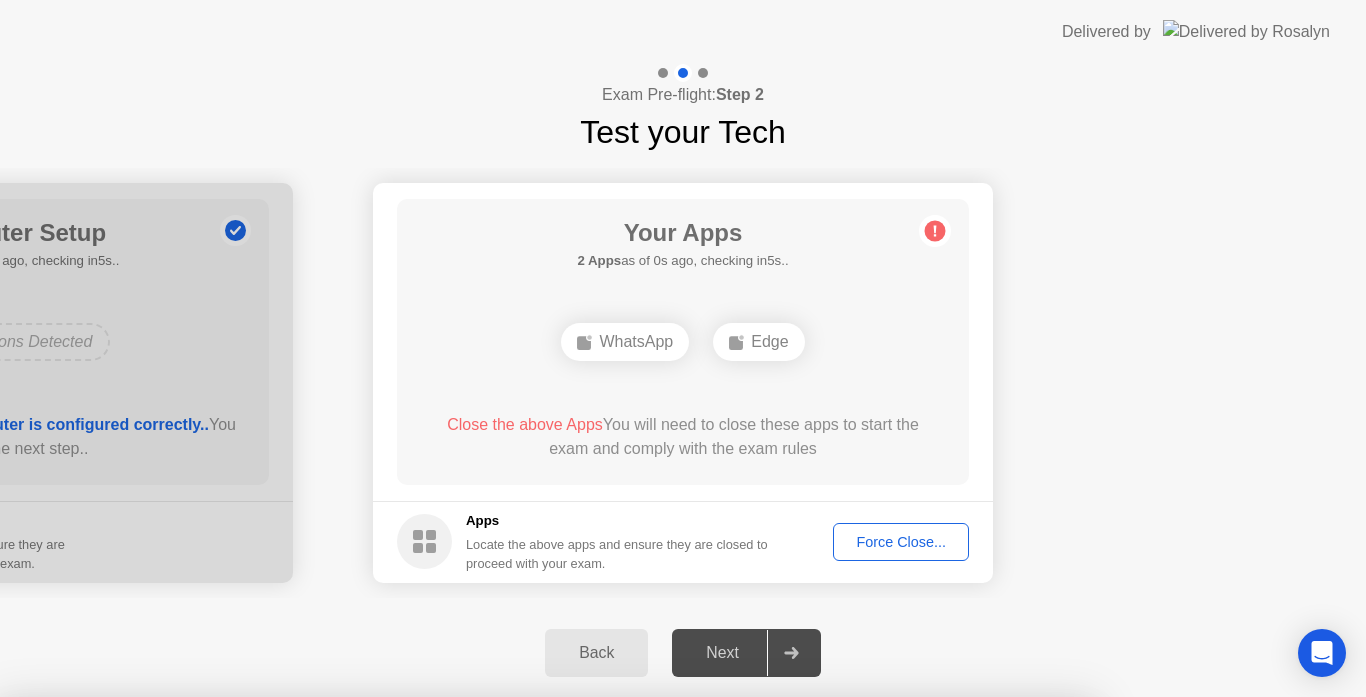 click on "Confirm" at bounding box center (613, 973) 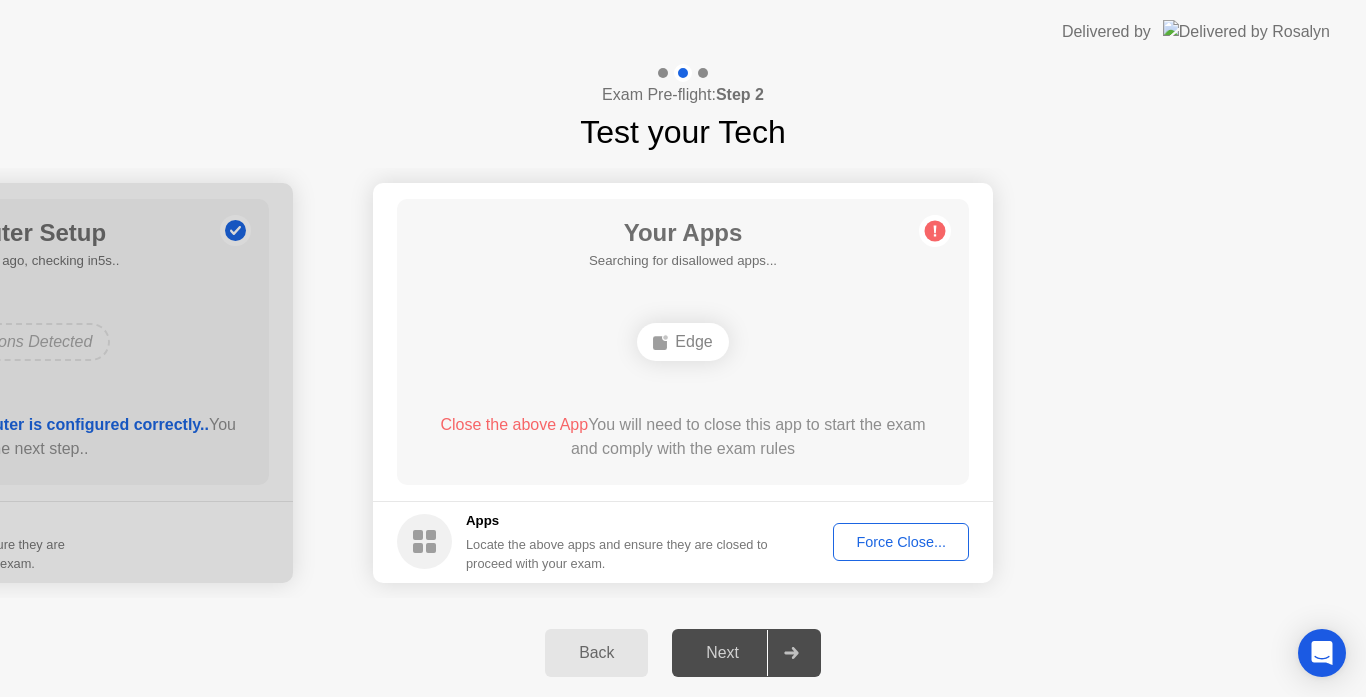 click on "Force Close..." 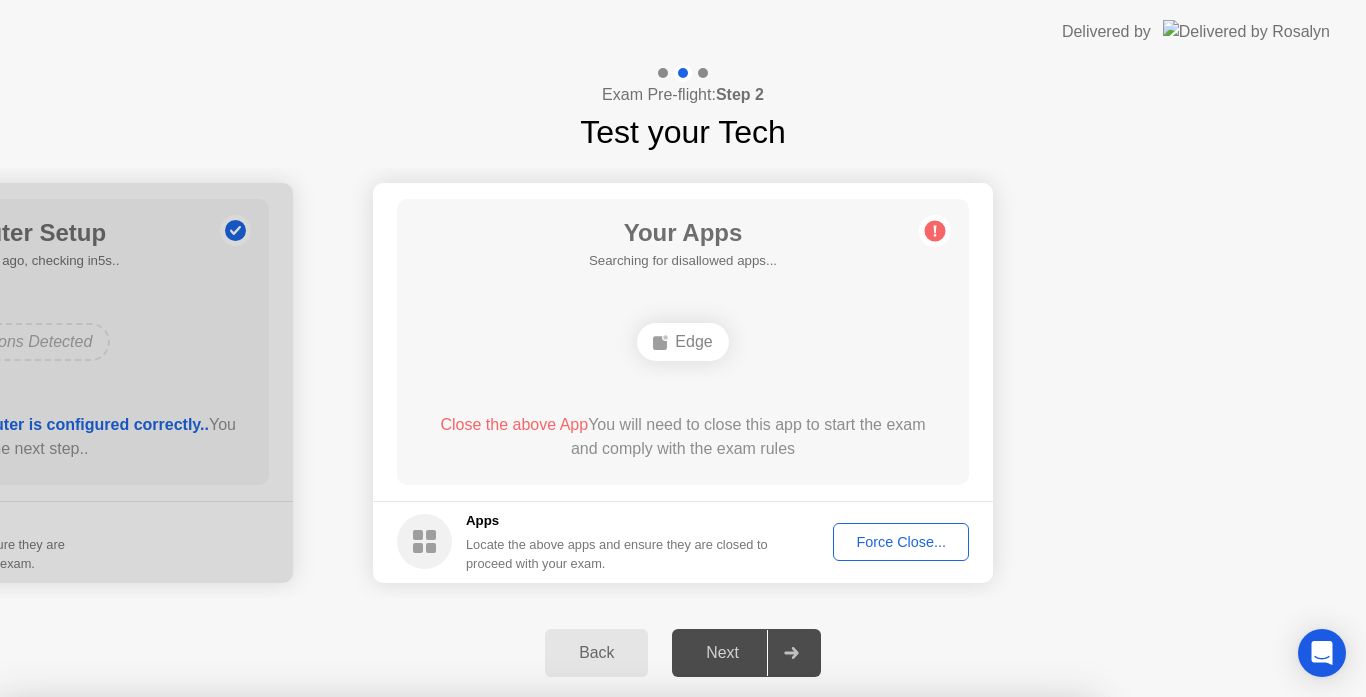 click on "Confirm" at bounding box center (613, 973) 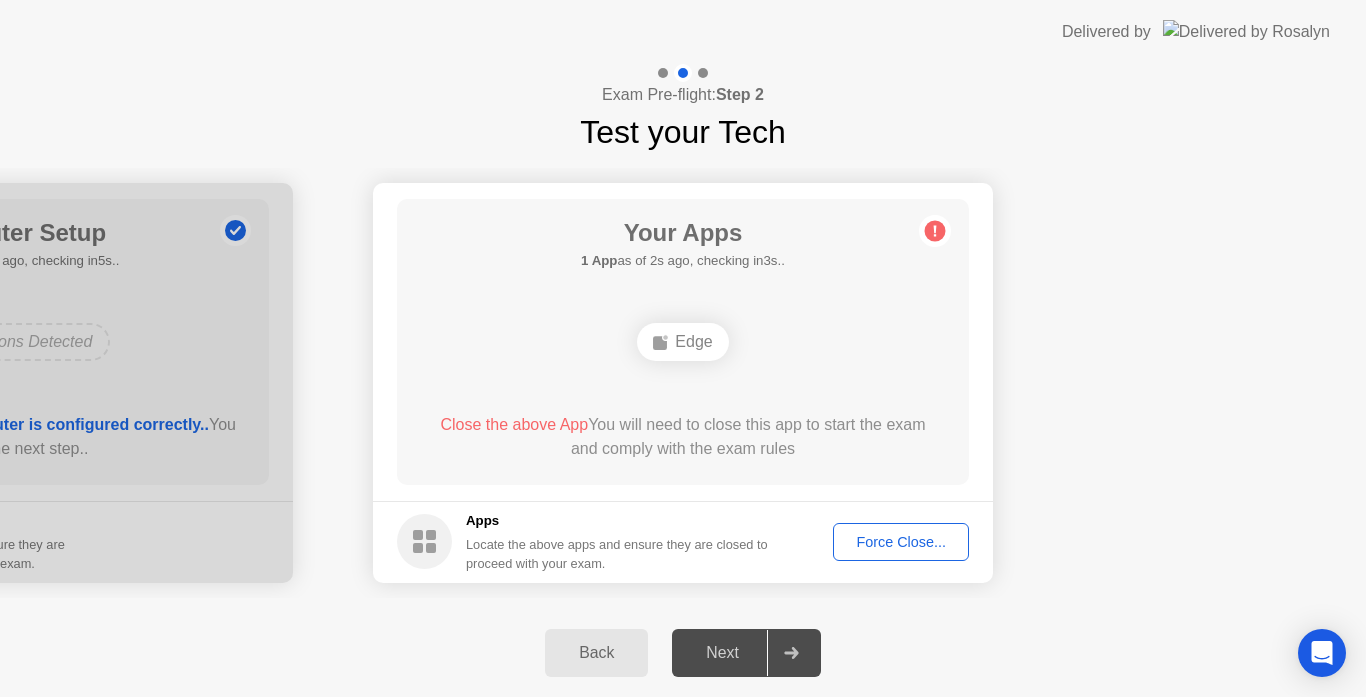 click on "Back" 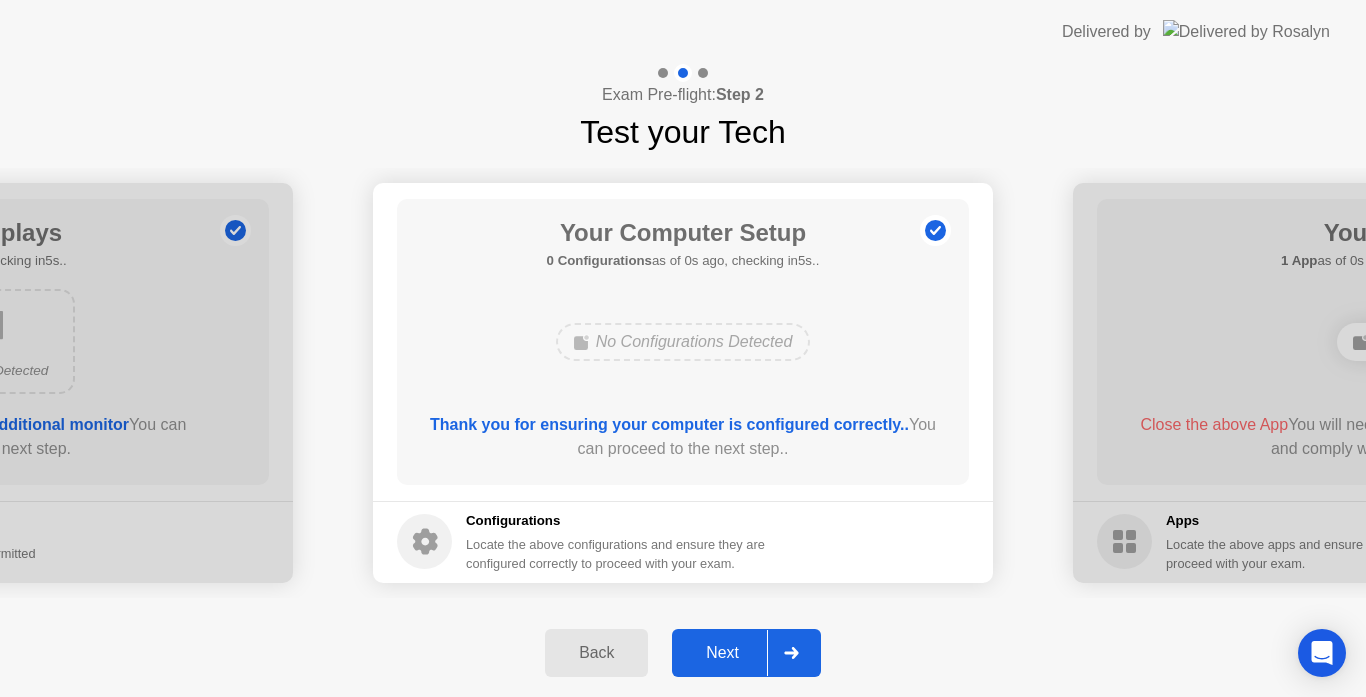 click on "Back" 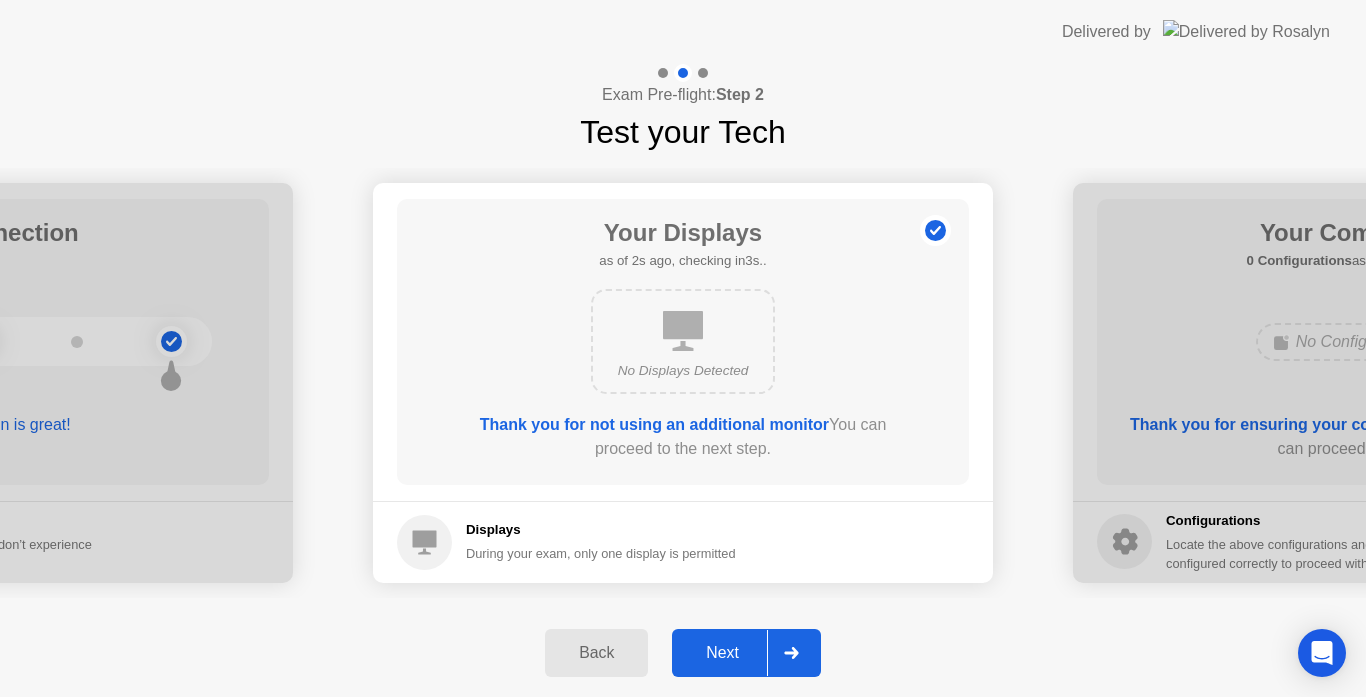 click on "Next" 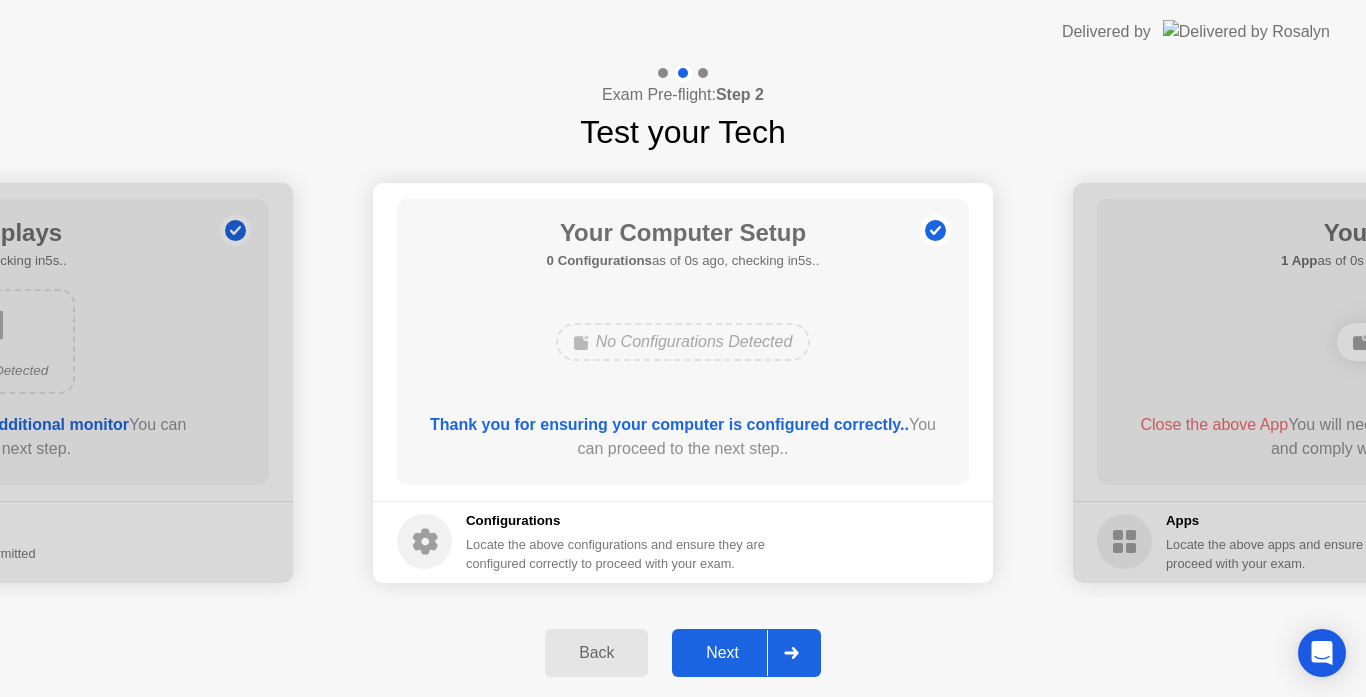 click on "Next" 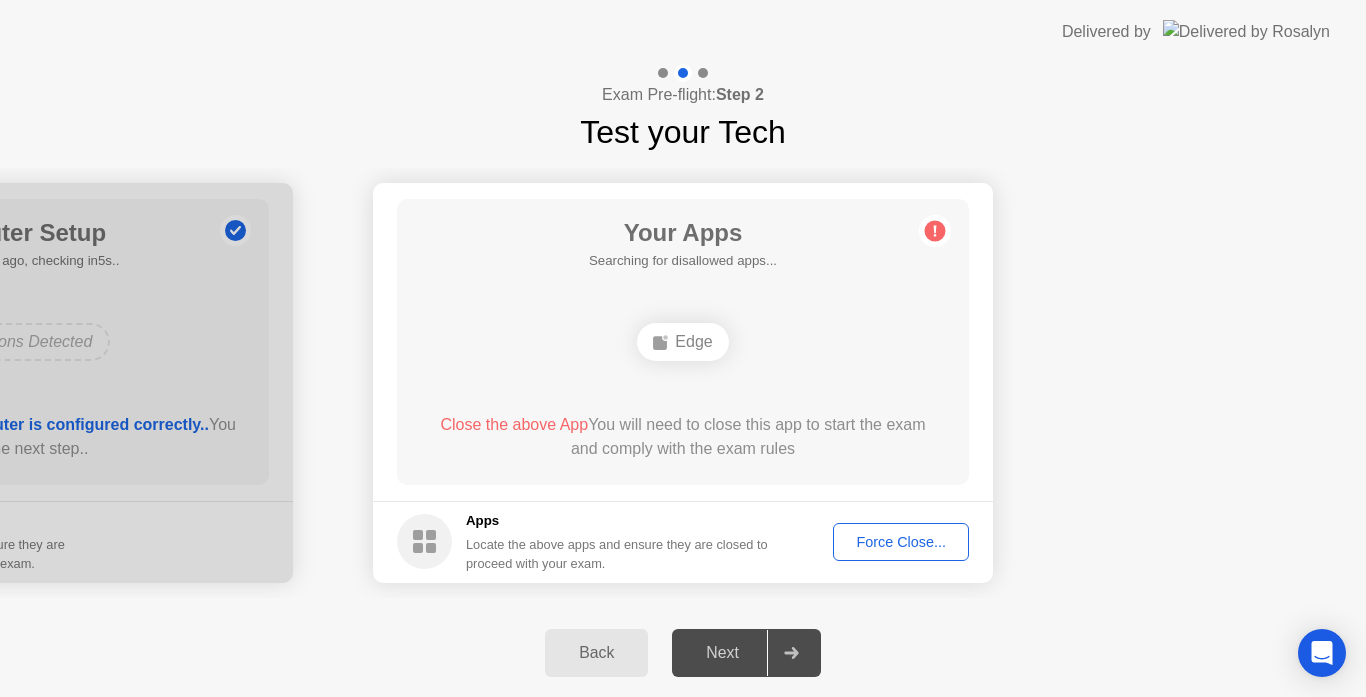 click on "Close the above App" 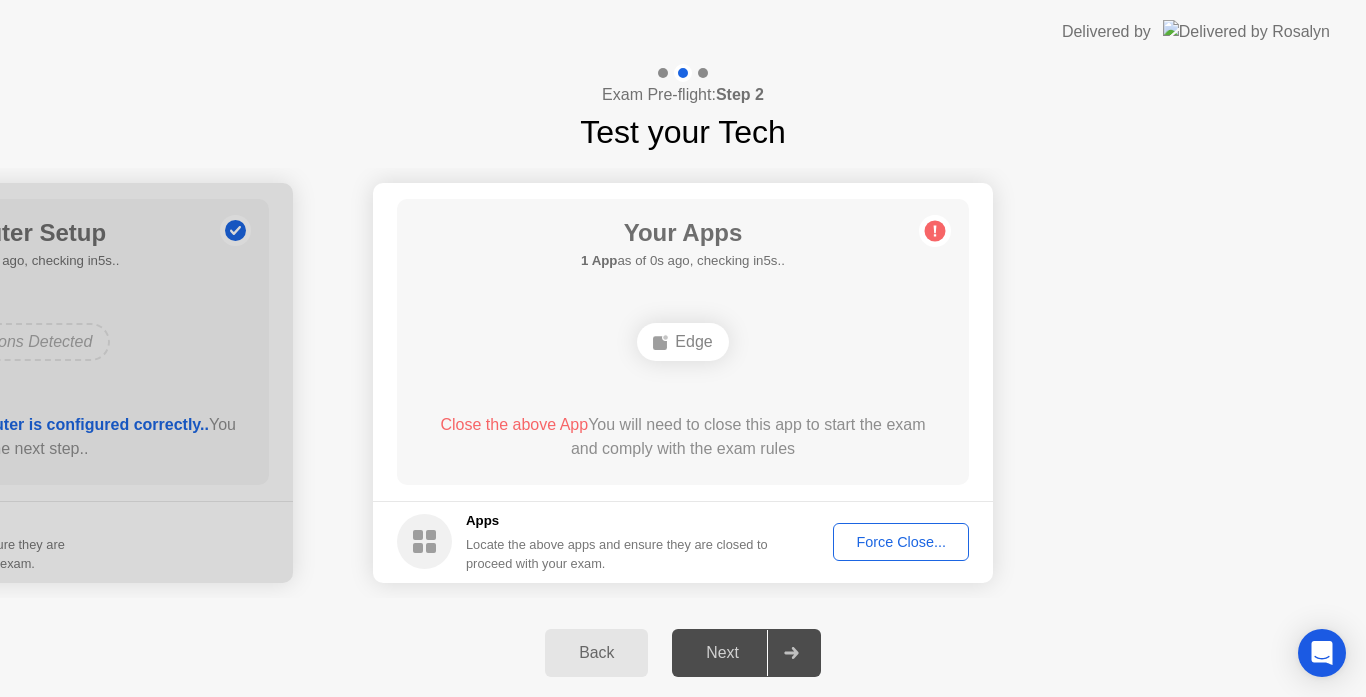 click on "Edge" 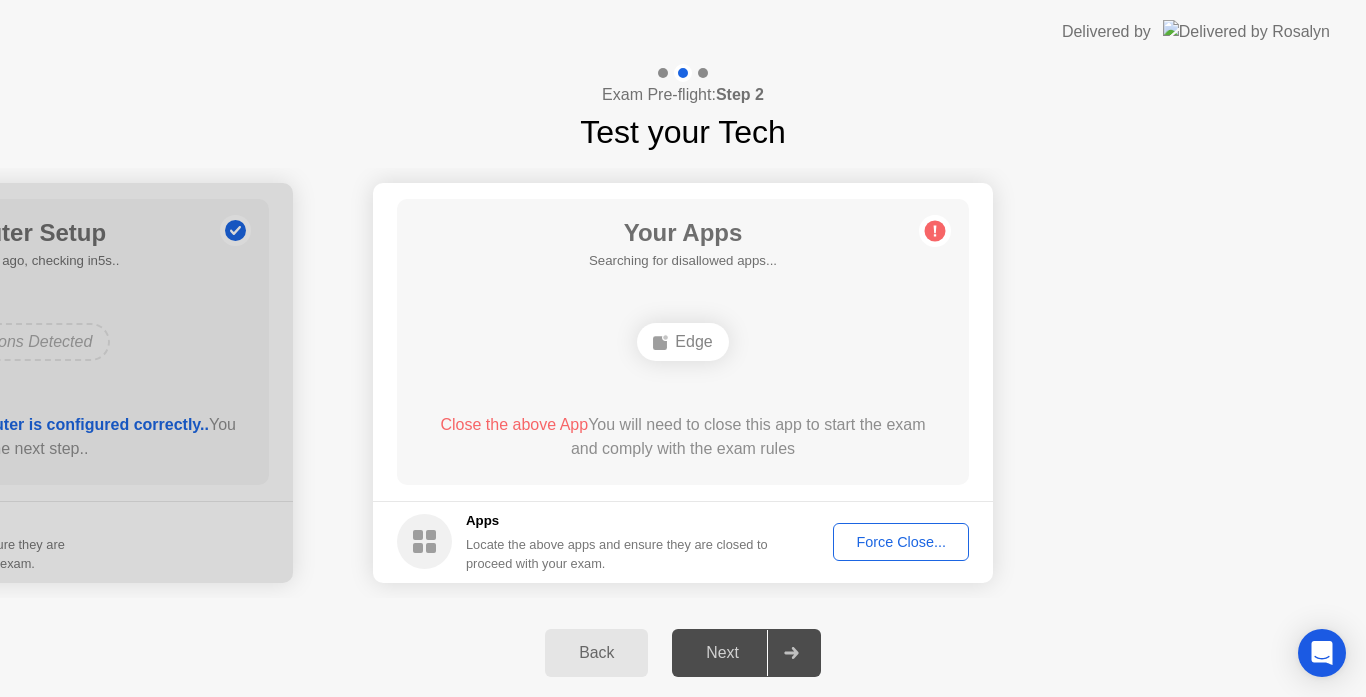 click on "Next" 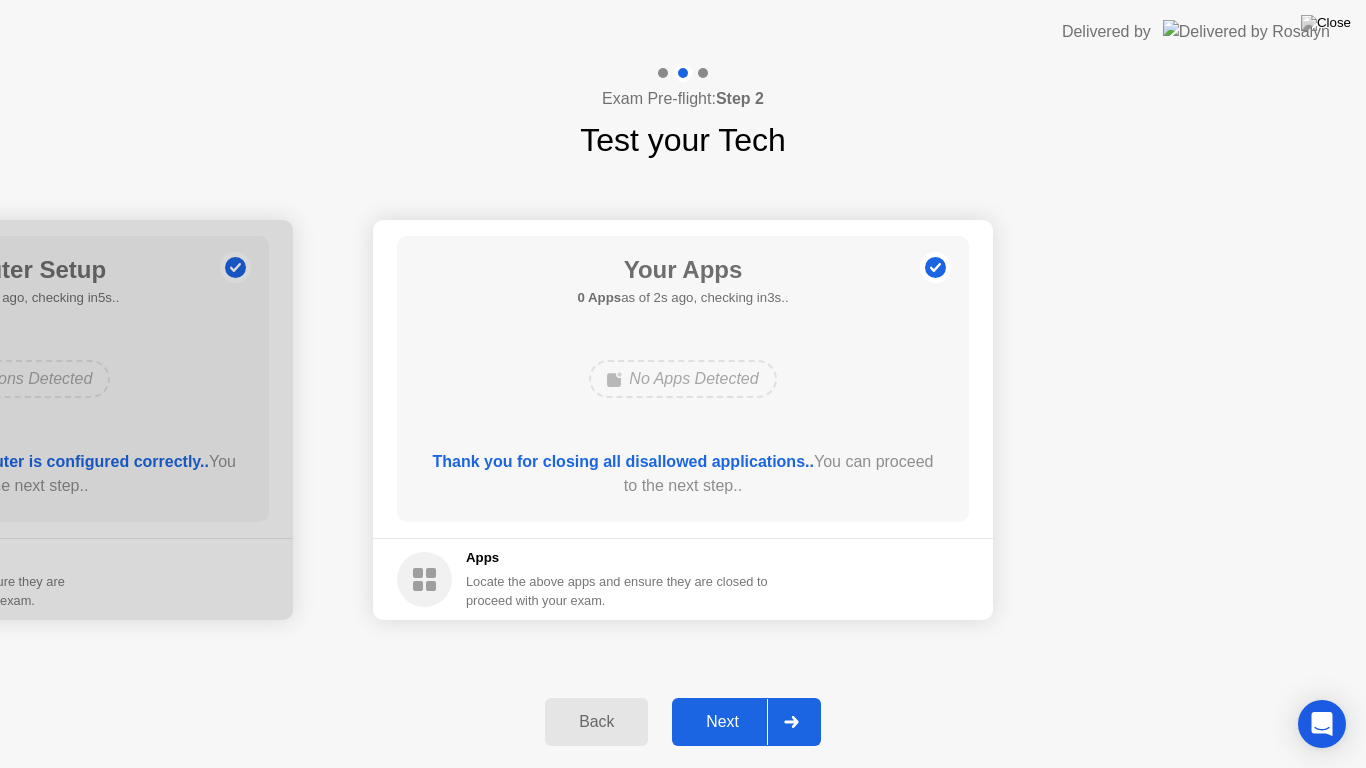 click on "Next" 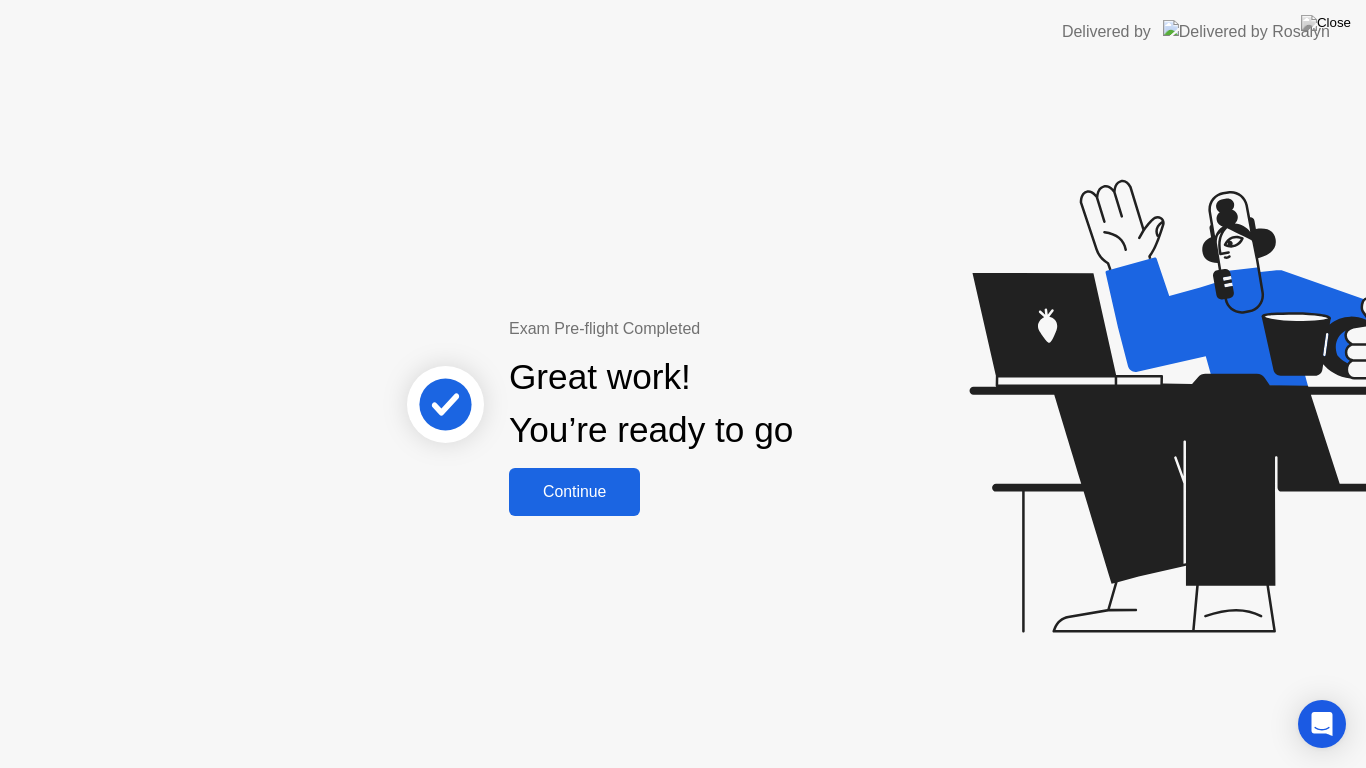 click on "Continue" 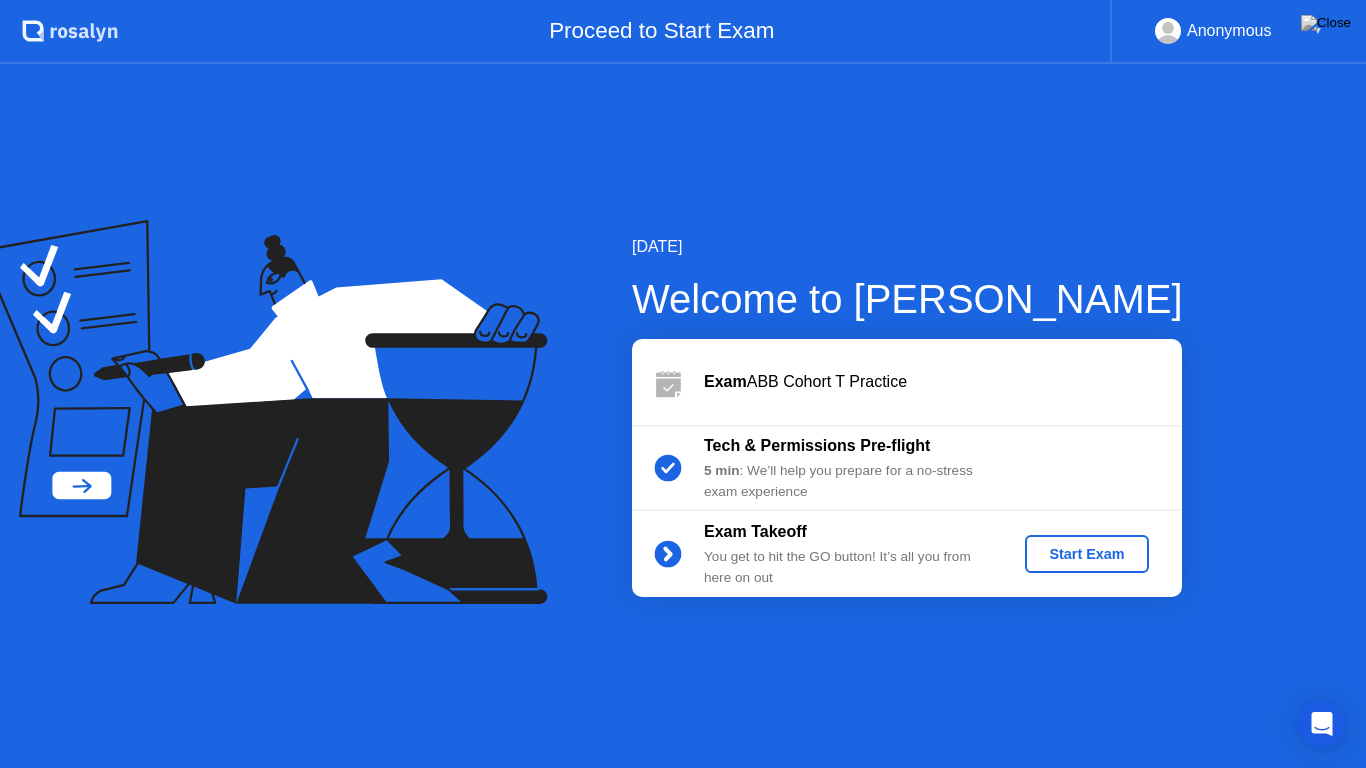 drag, startPoint x: 583, startPoint y: 469, endPoint x: 1145, endPoint y: 454, distance: 562.20013 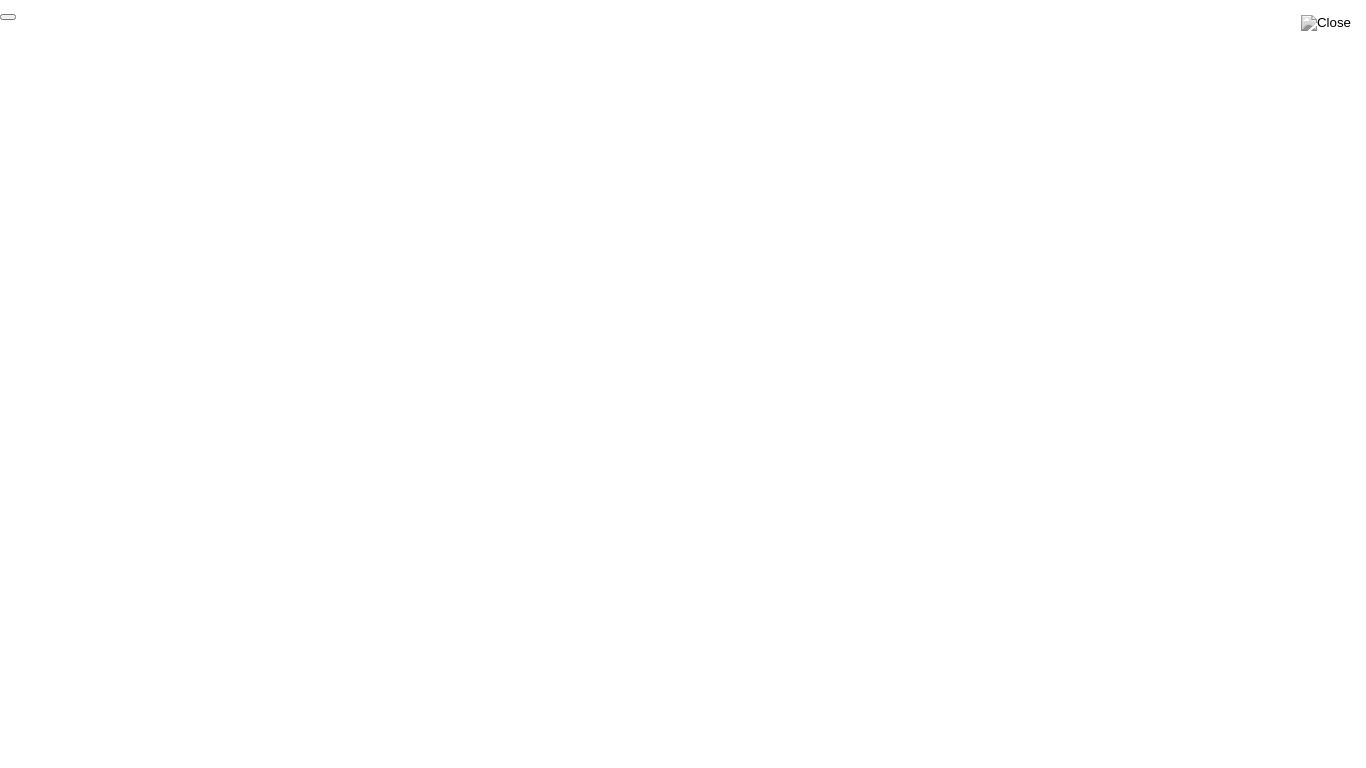 click on "End Proctoring Session" 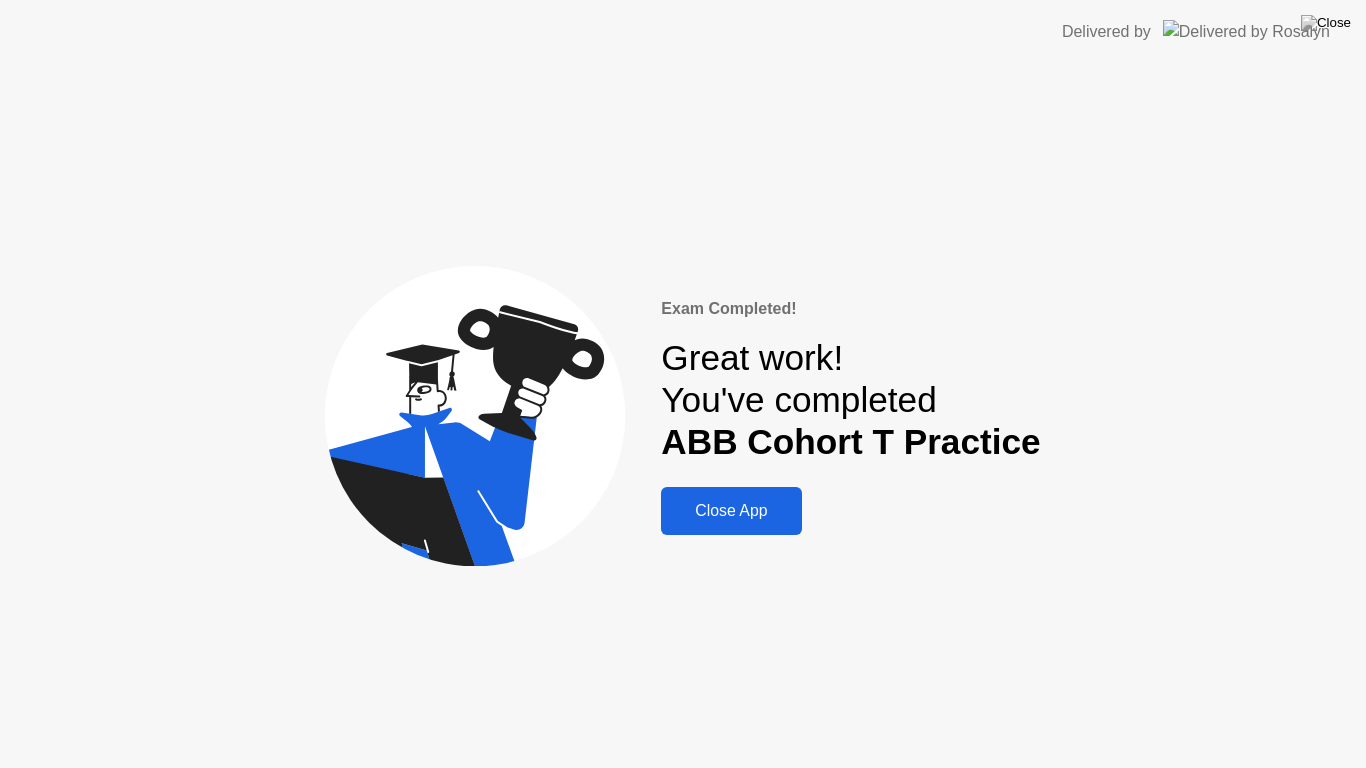 click on "Close App" 